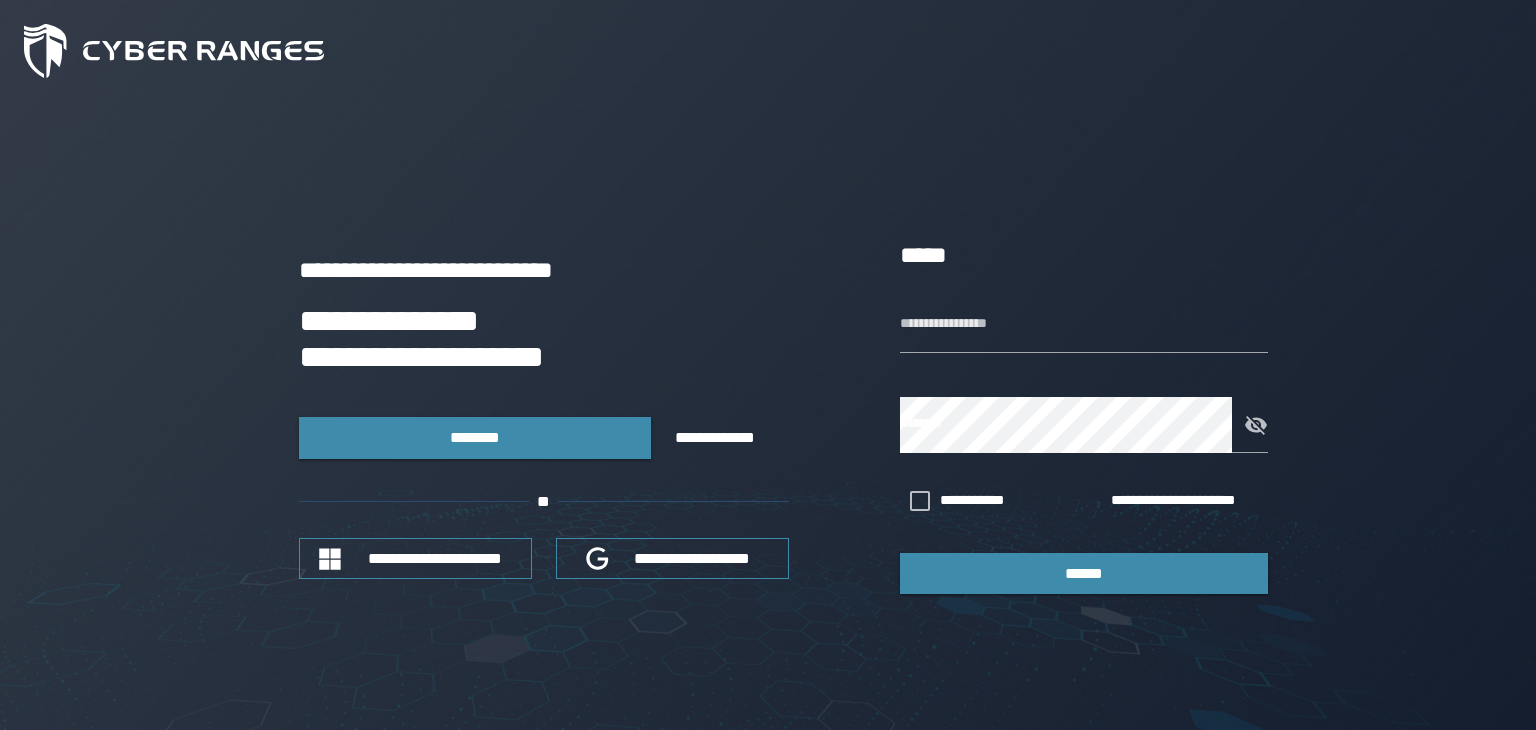 scroll, scrollTop: 0, scrollLeft: 0, axis: both 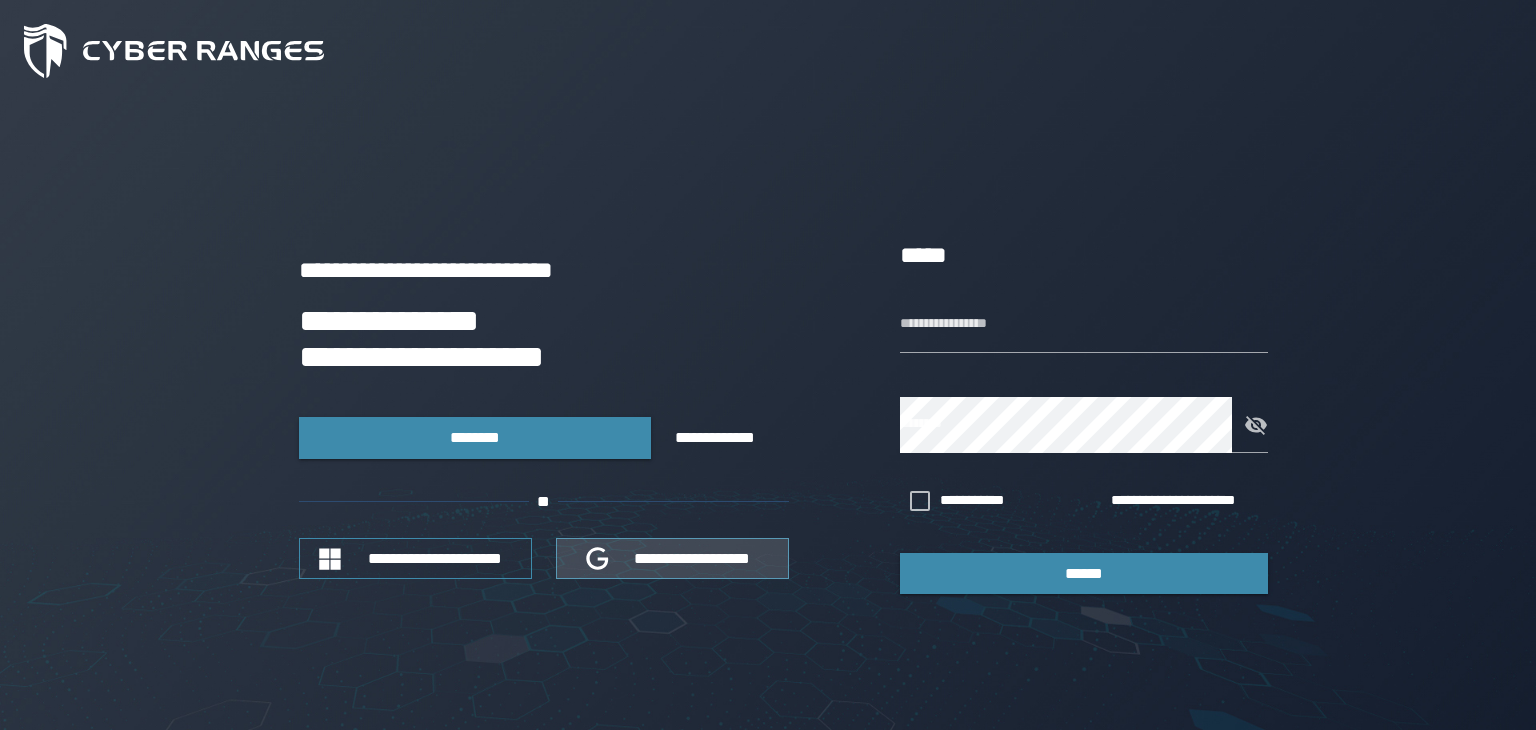 click on "**********" at bounding box center (693, 558) 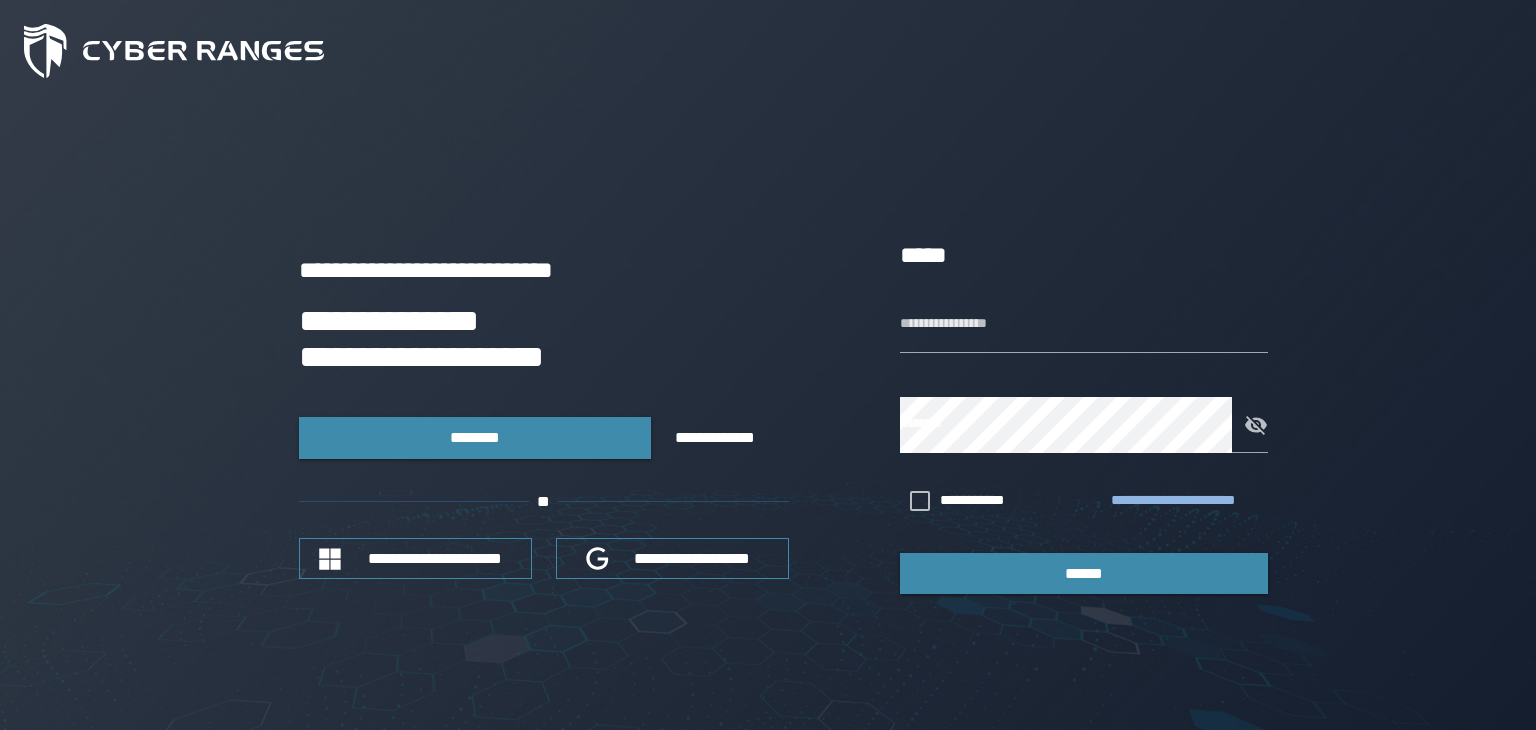 scroll, scrollTop: 0, scrollLeft: 0, axis: both 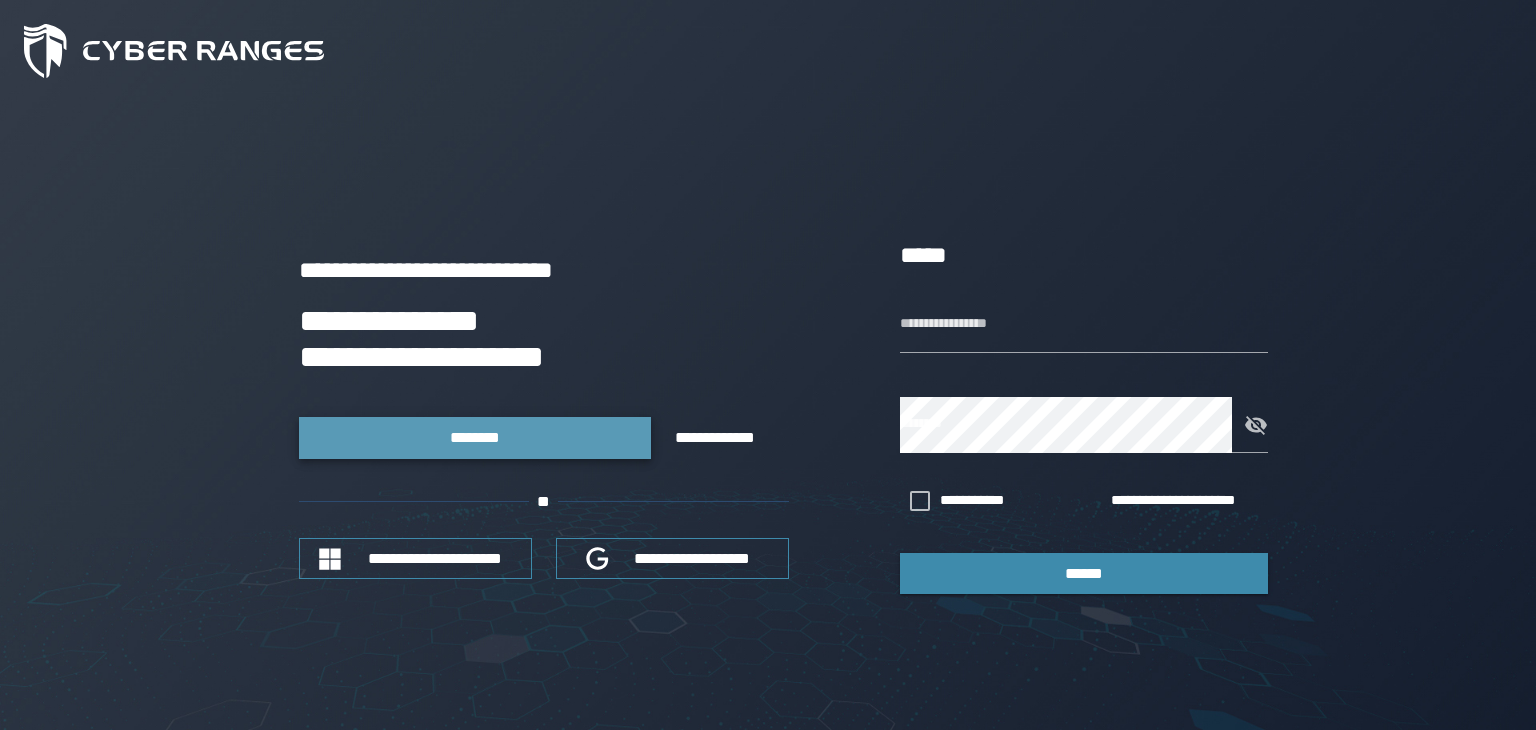 click on "********" at bounding box center (474, 437) 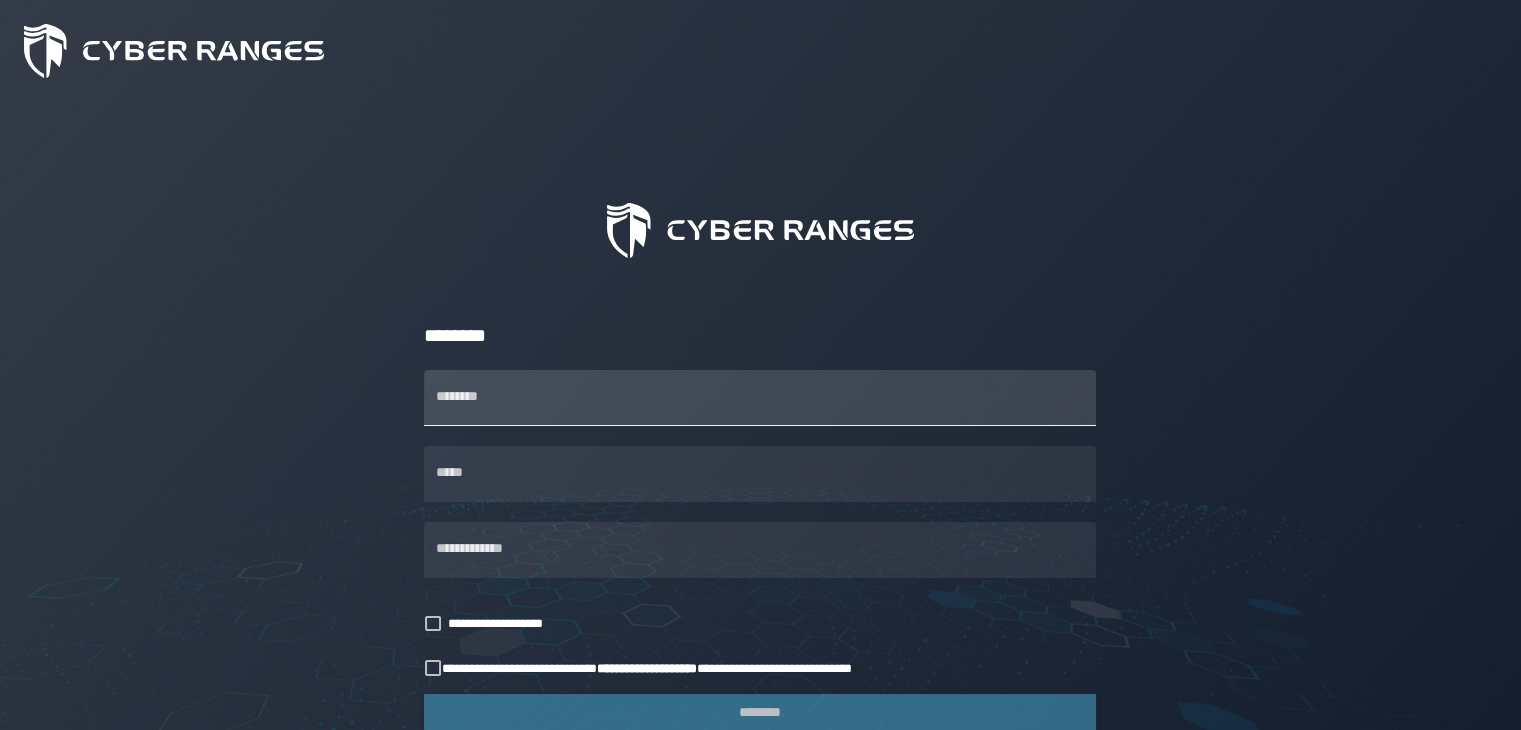 click on "********" at bounding box center [760, 336] 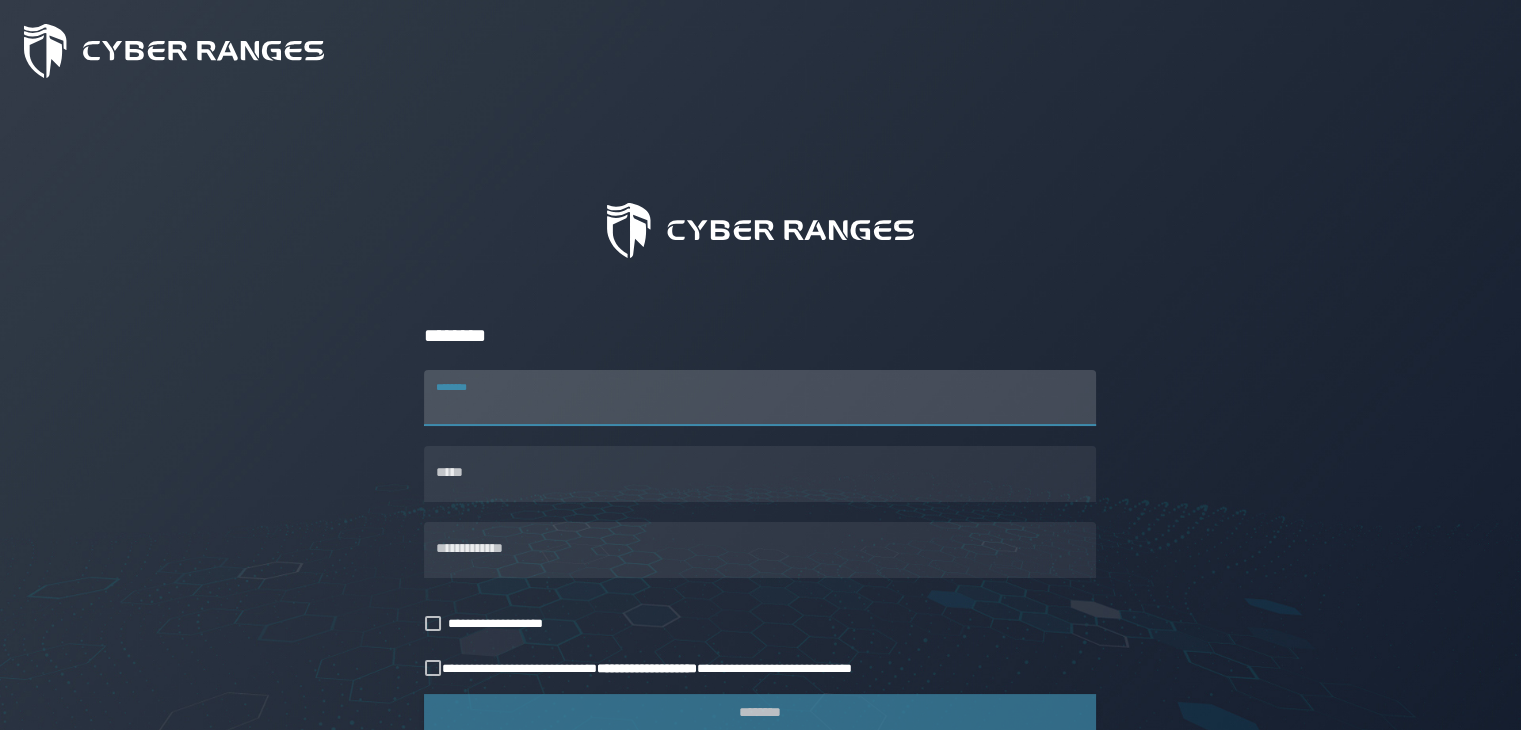 click on "********" at bounding box center [760, 398] 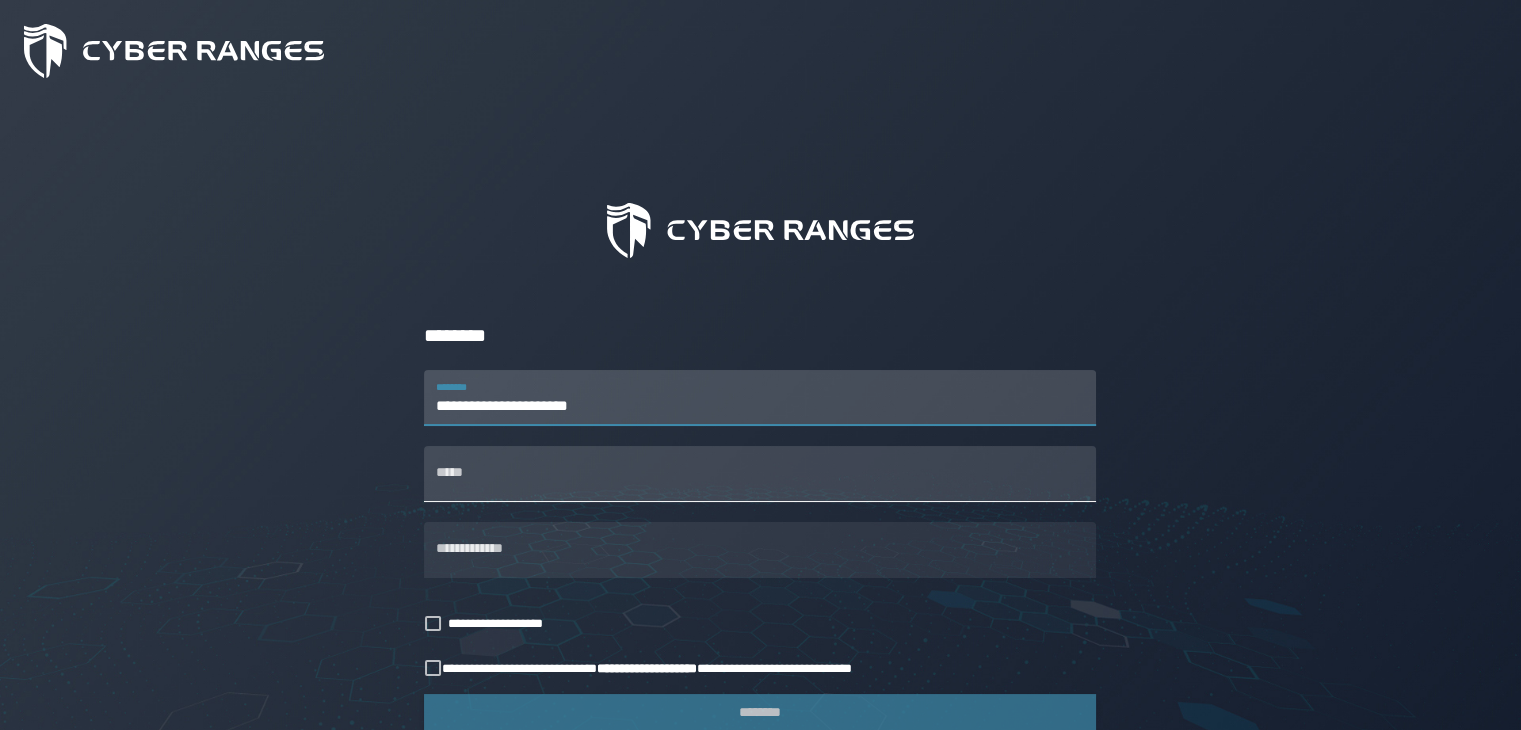 type on "**********" 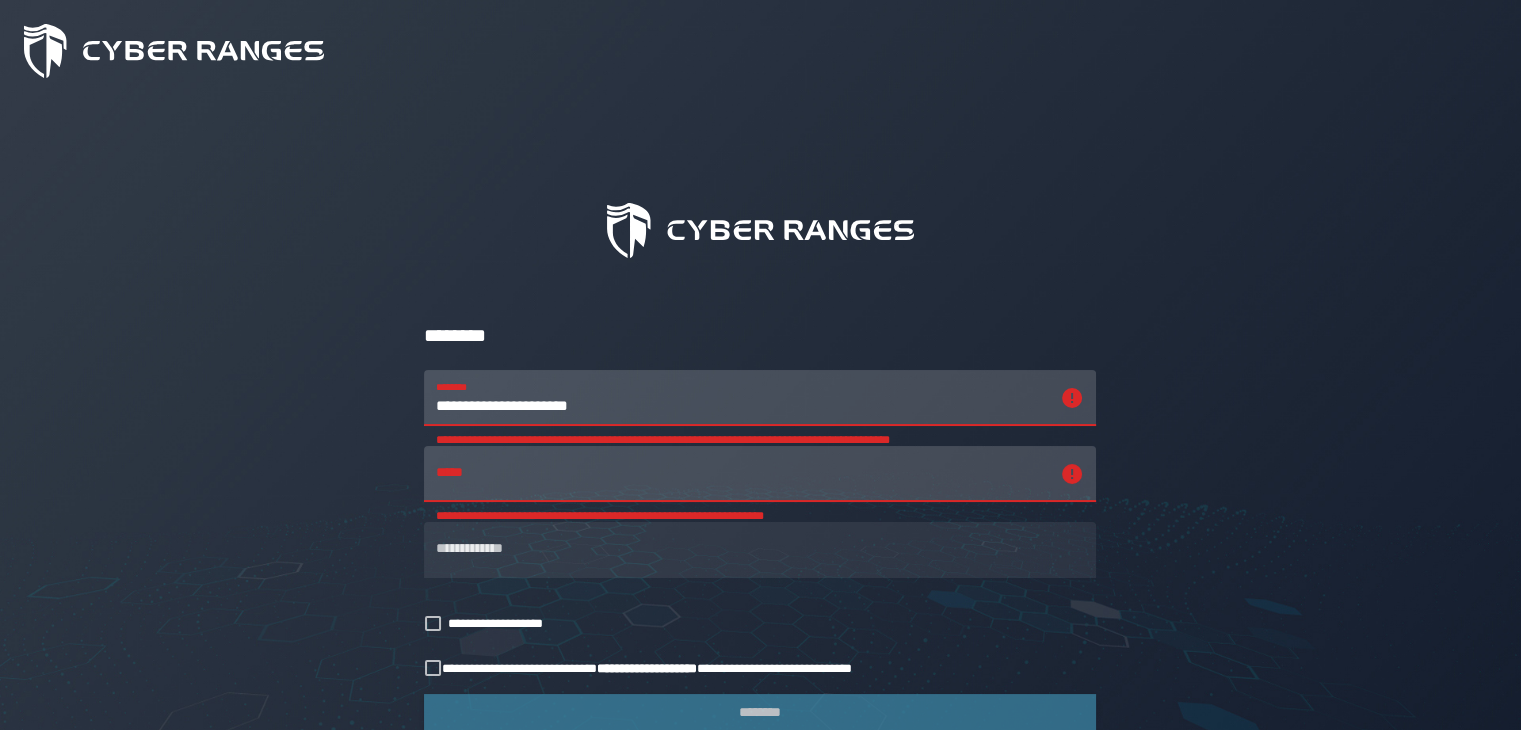 drag, startPoint x: 613, startPoint y: 420, endPoint x: 412, endPoint y: 428, distance: 201.15913 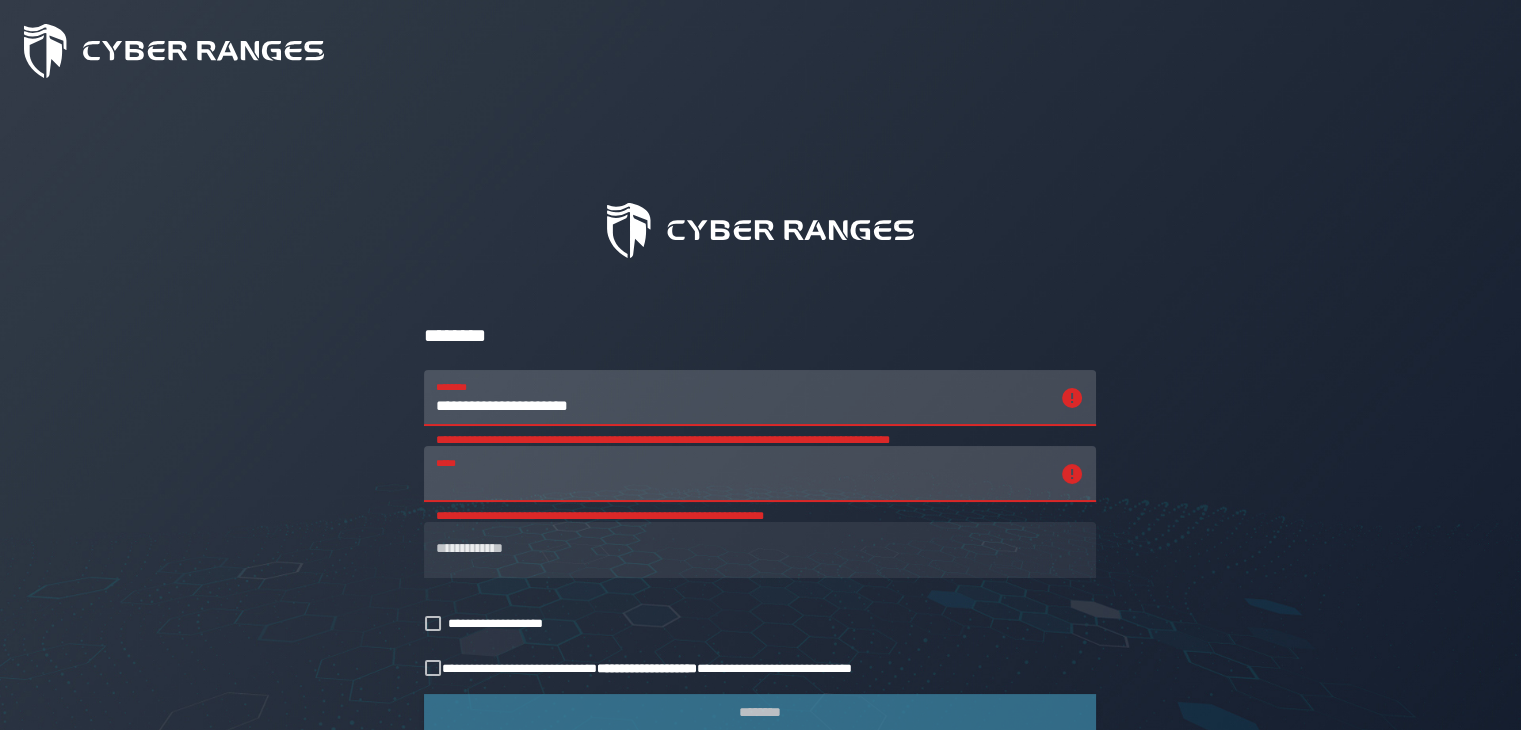 click on "**********" at bounding box center (742, 474) 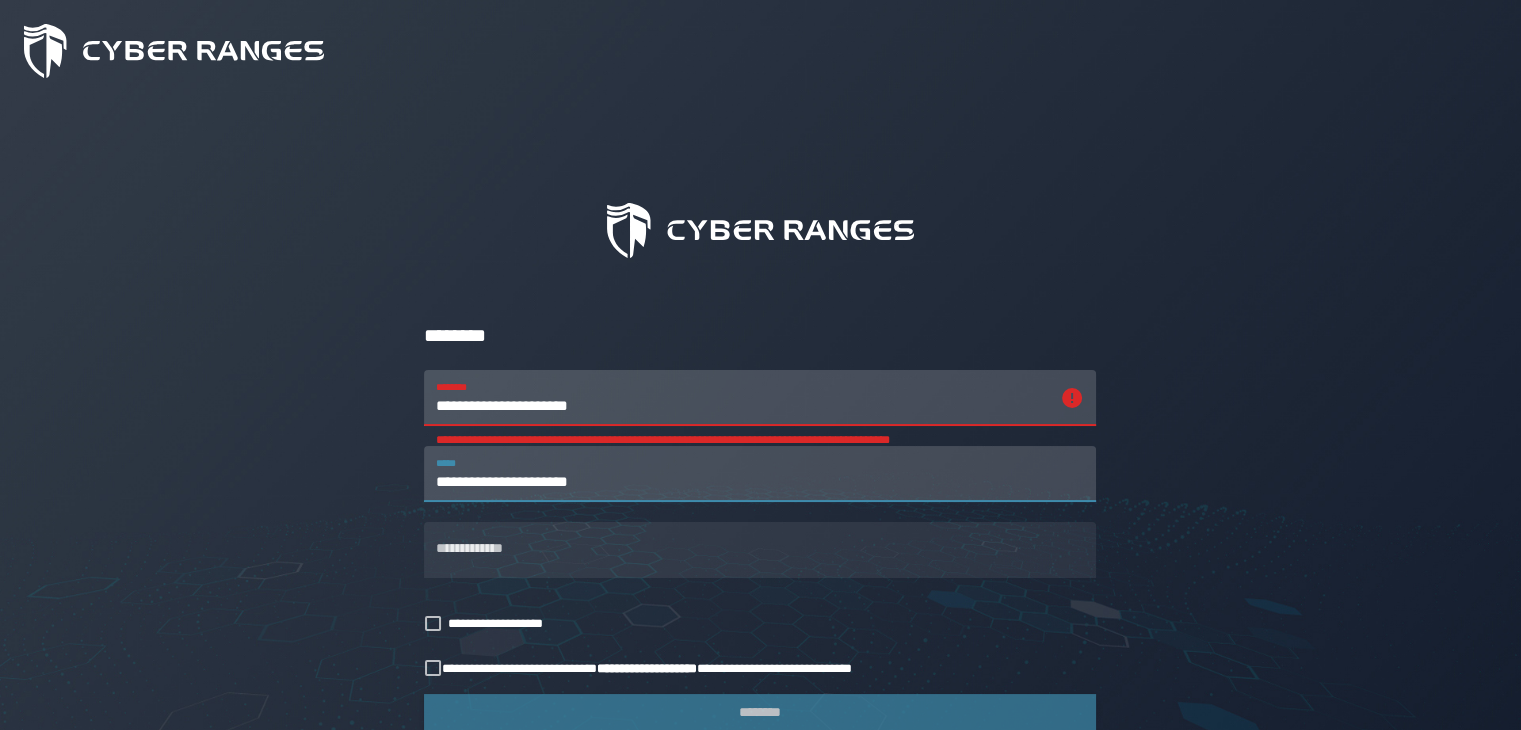 type on "**********" 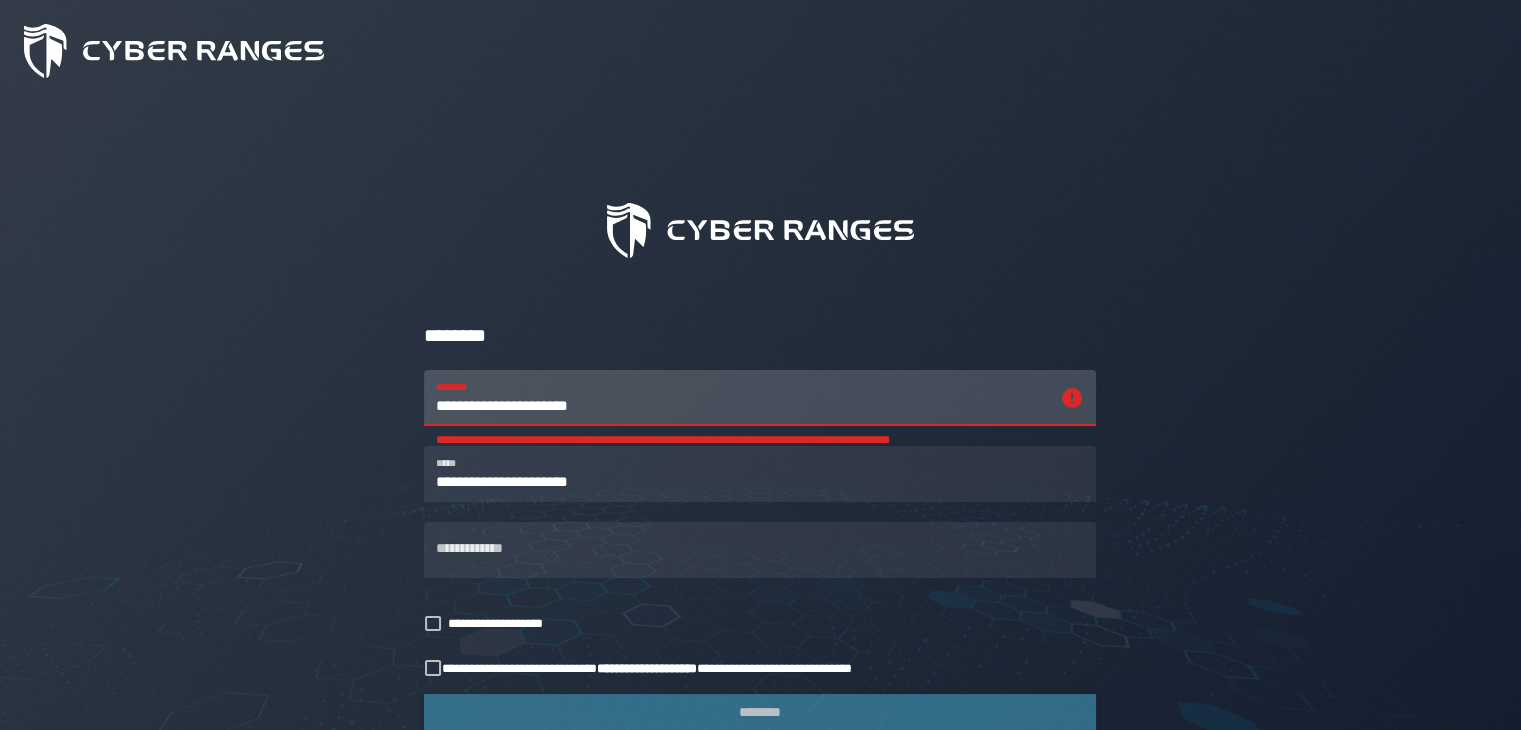 click on "**********" at bounding box center [742, 398] 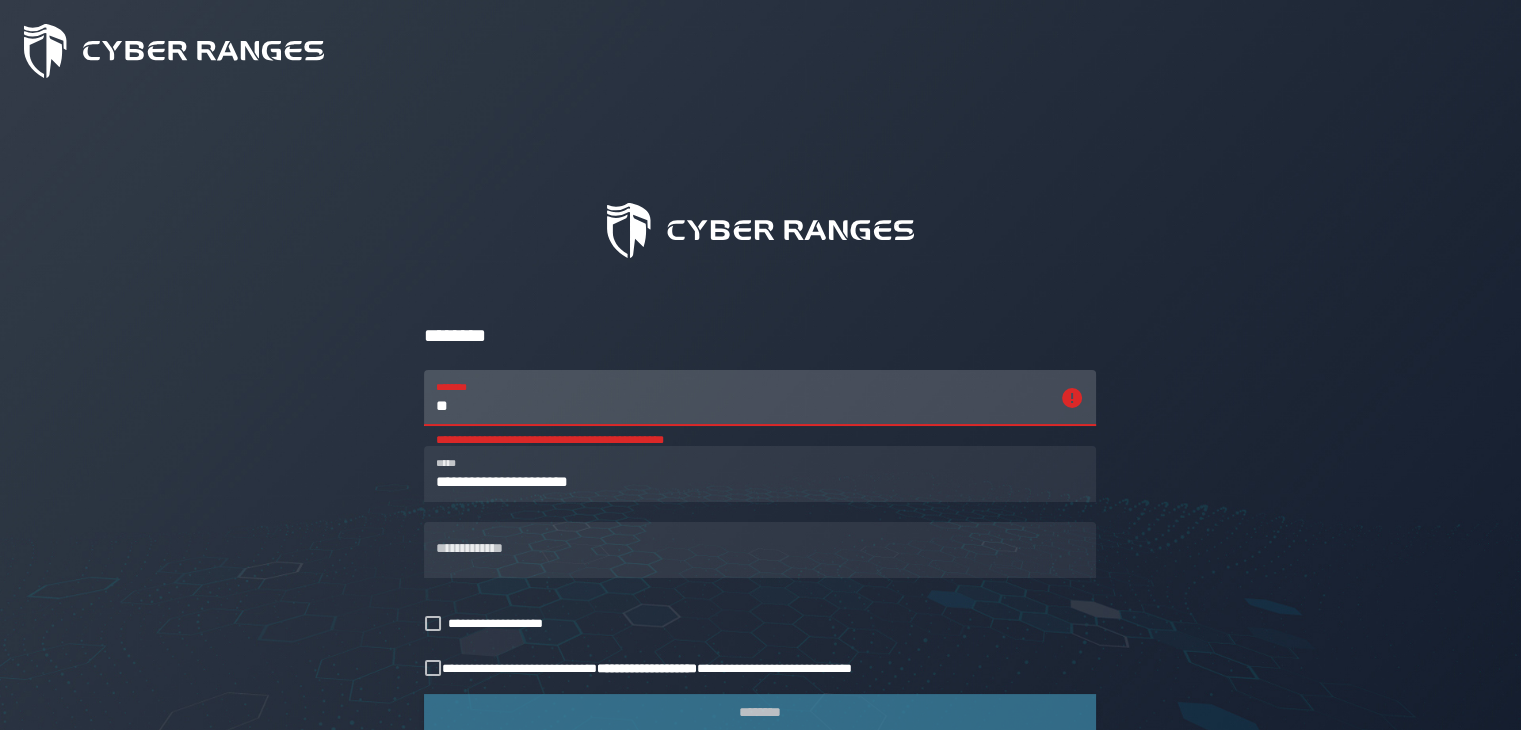 type on "*" 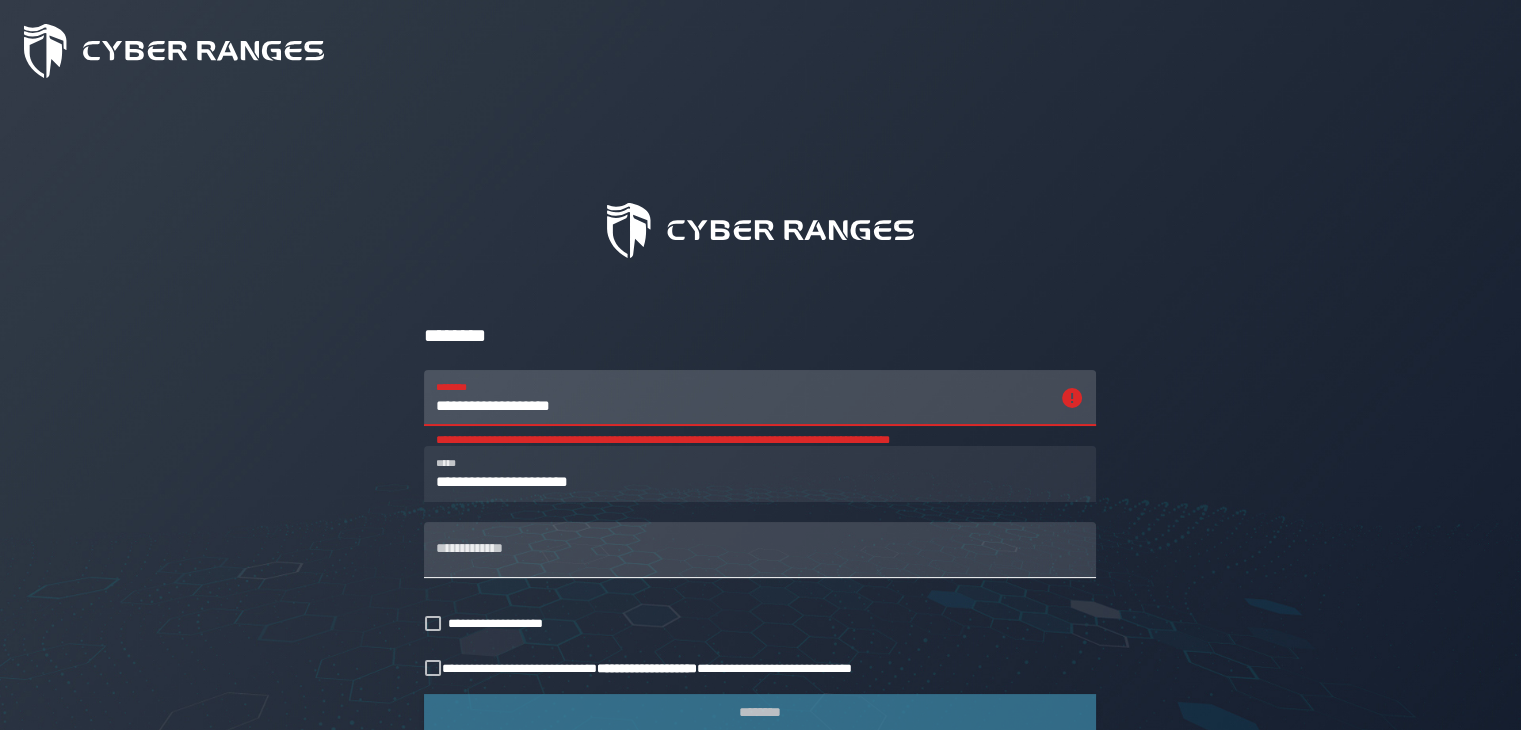 type on "**********" 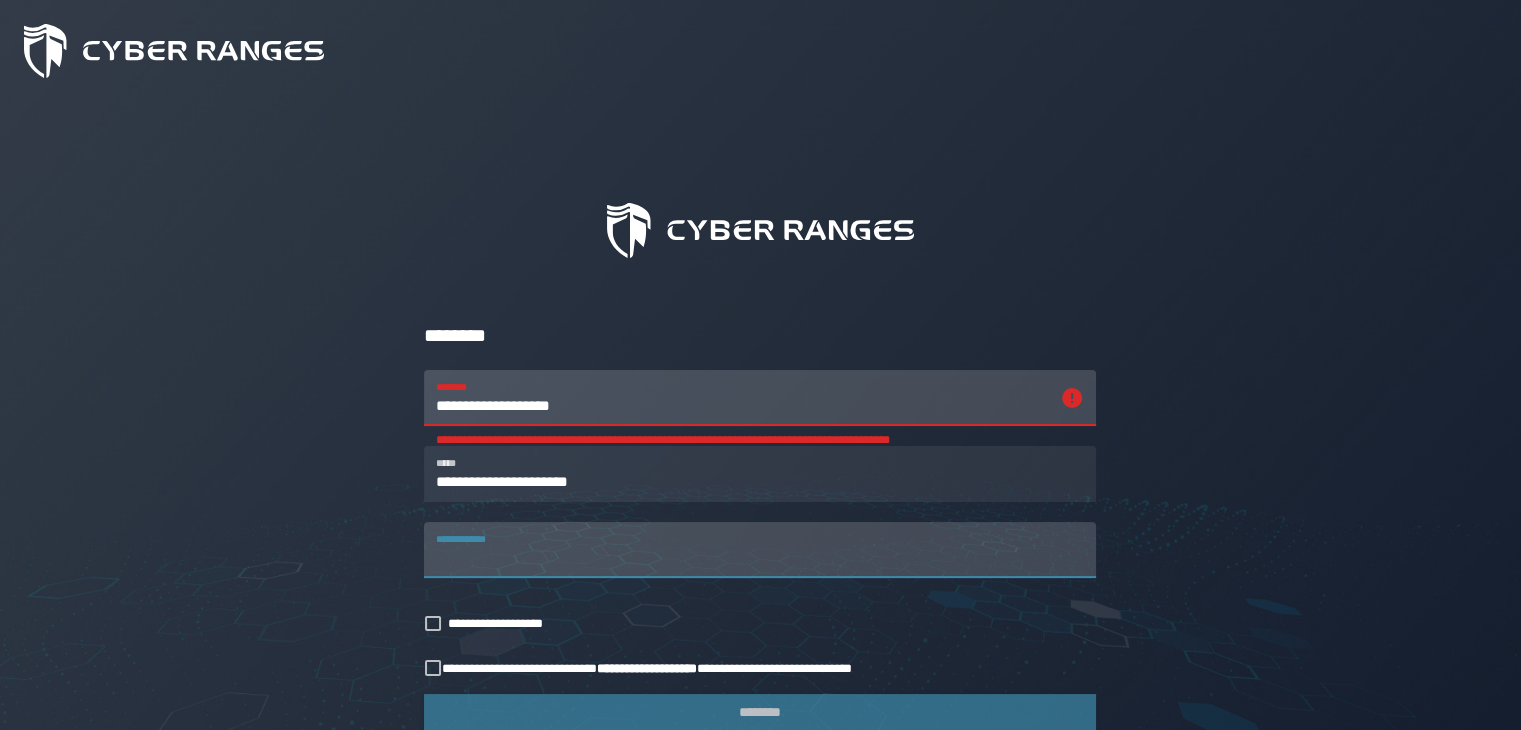 click on "**********" at bounding box center [760, 550] 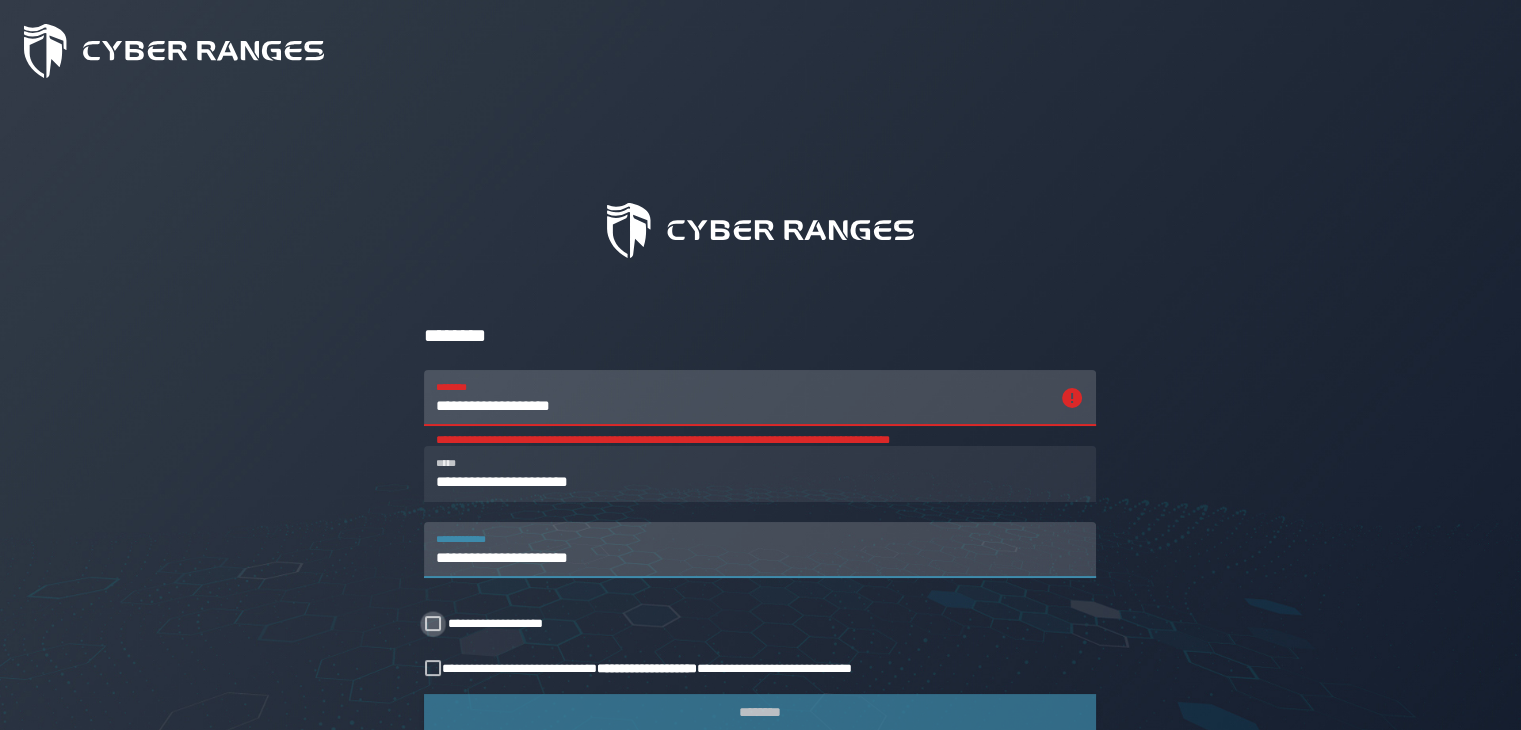 type on "**********" 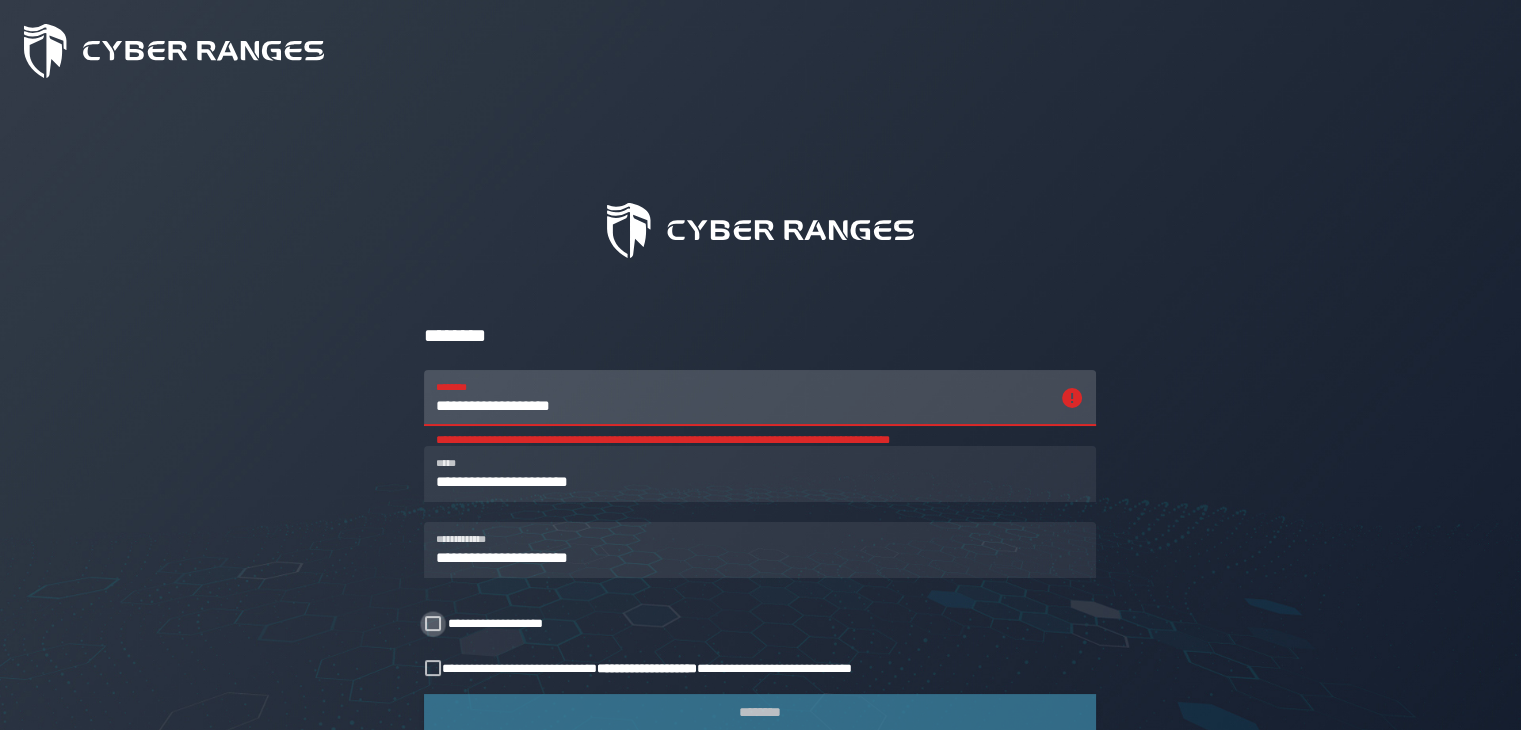 click 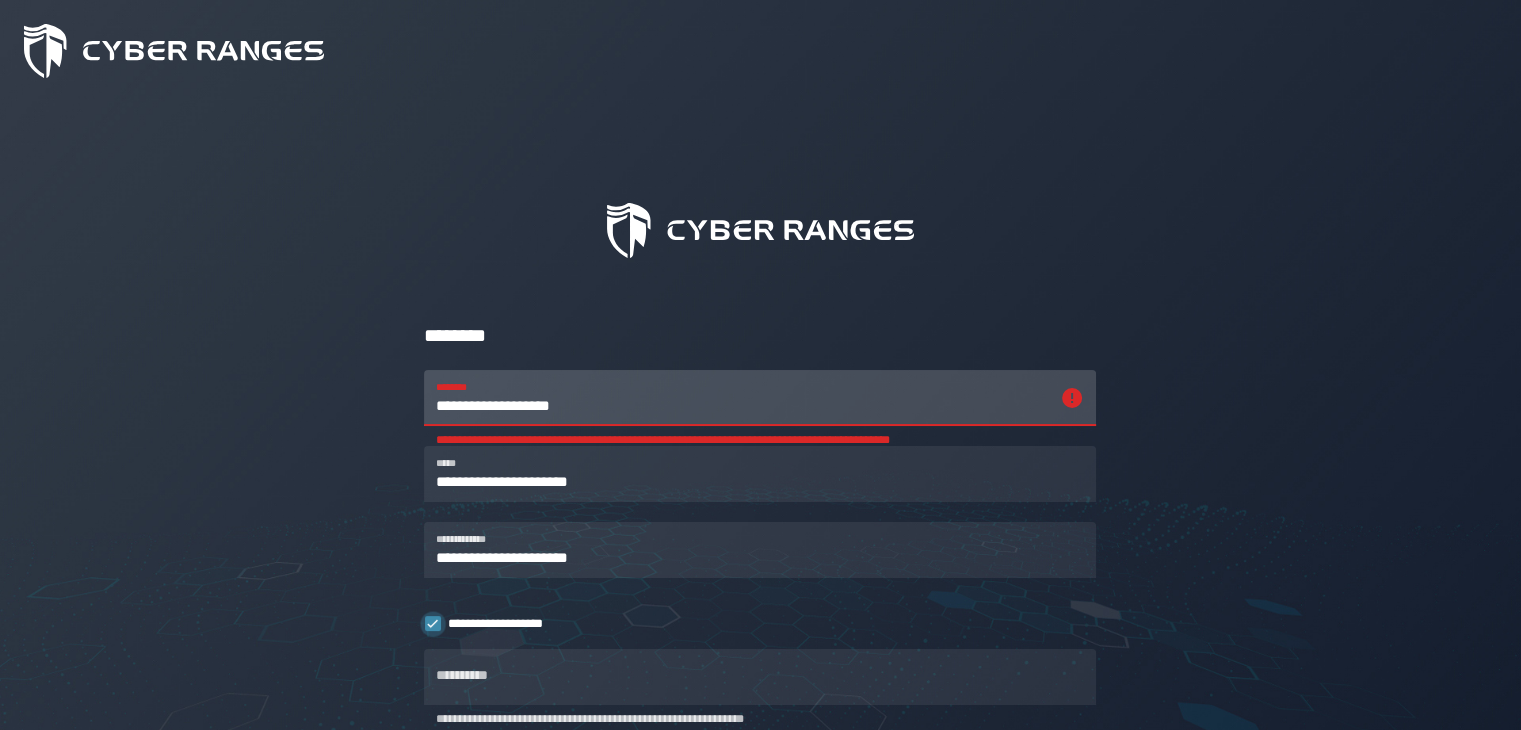 click 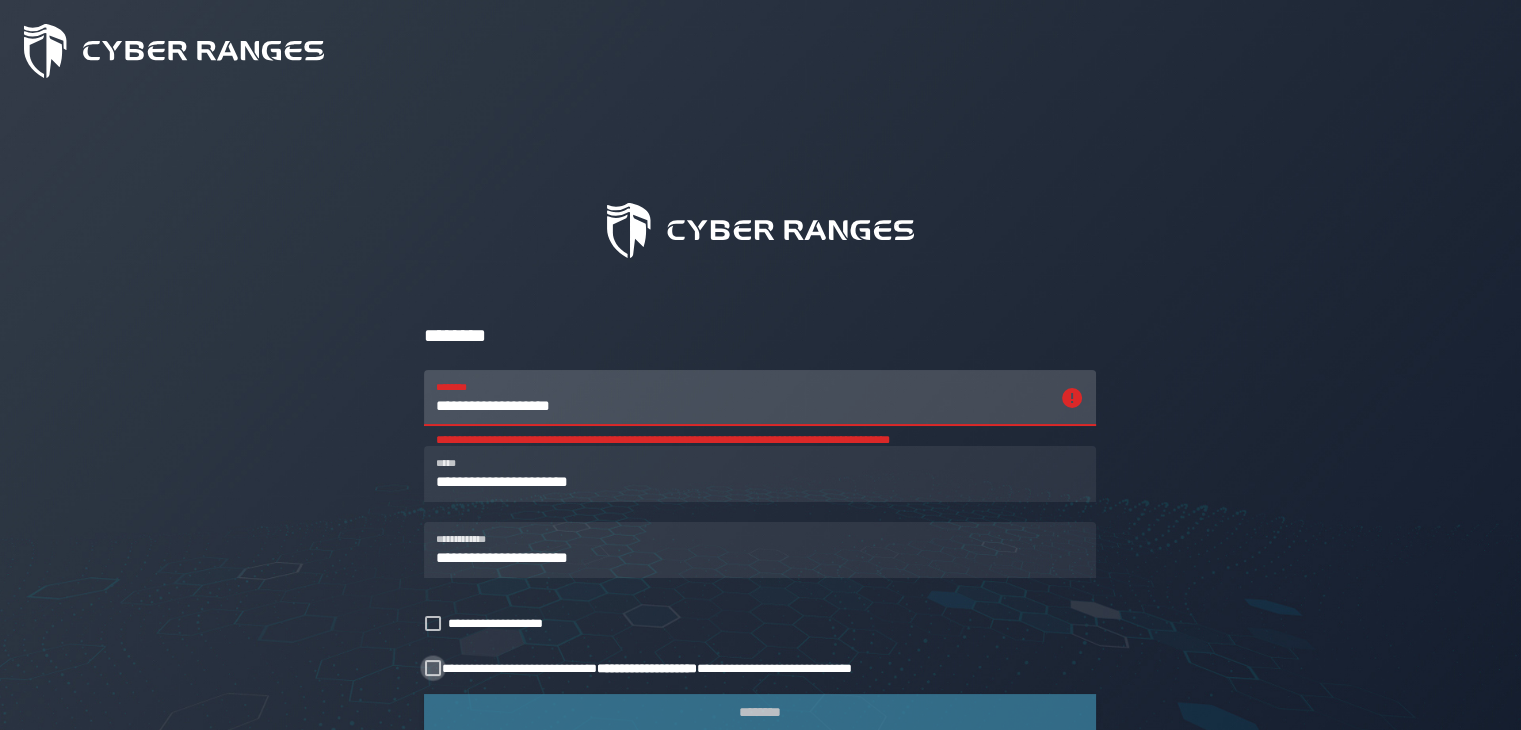 click 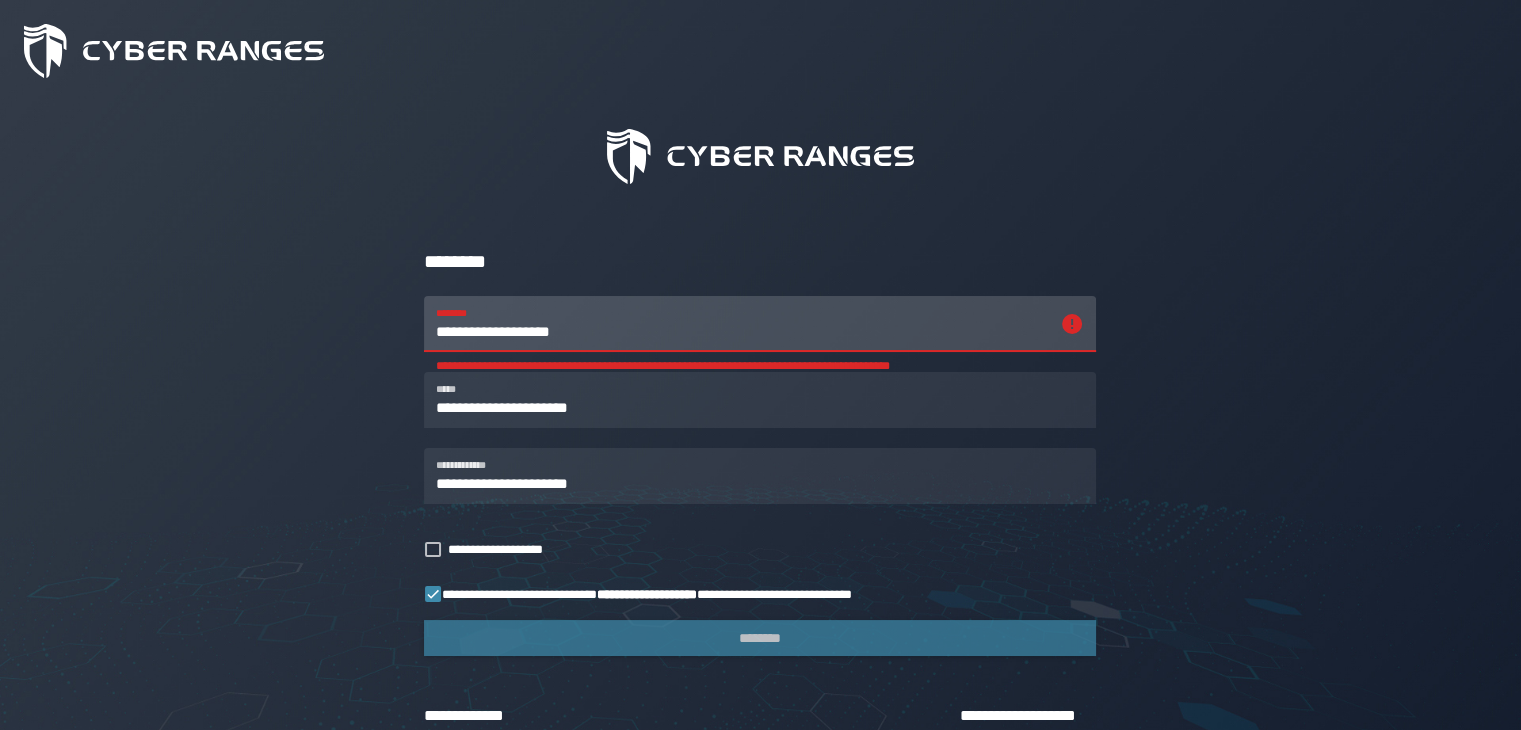 scroll, scrollTop: 174, scrollLeft: 0, axis: vertical 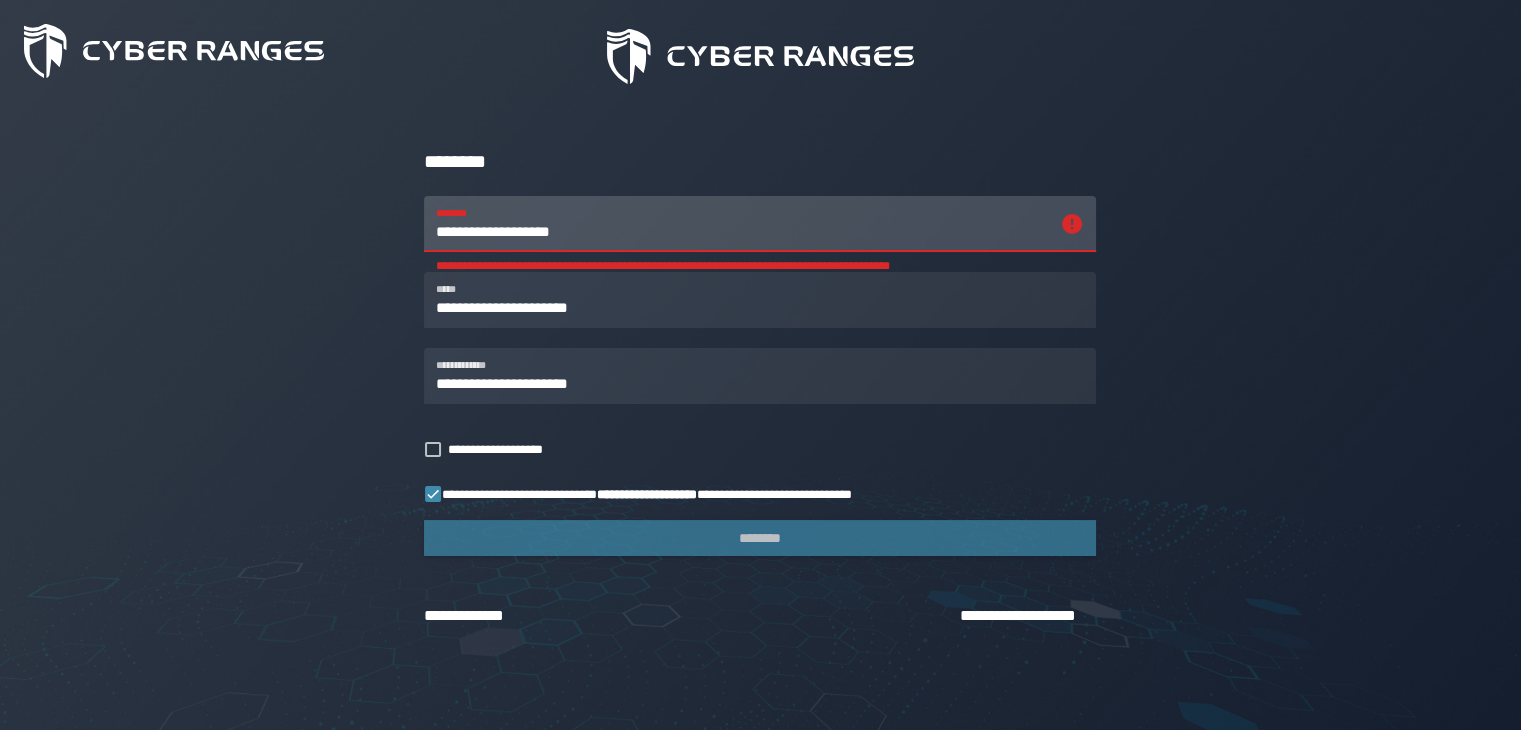 click on "**********" at bounding box center [742, 224] 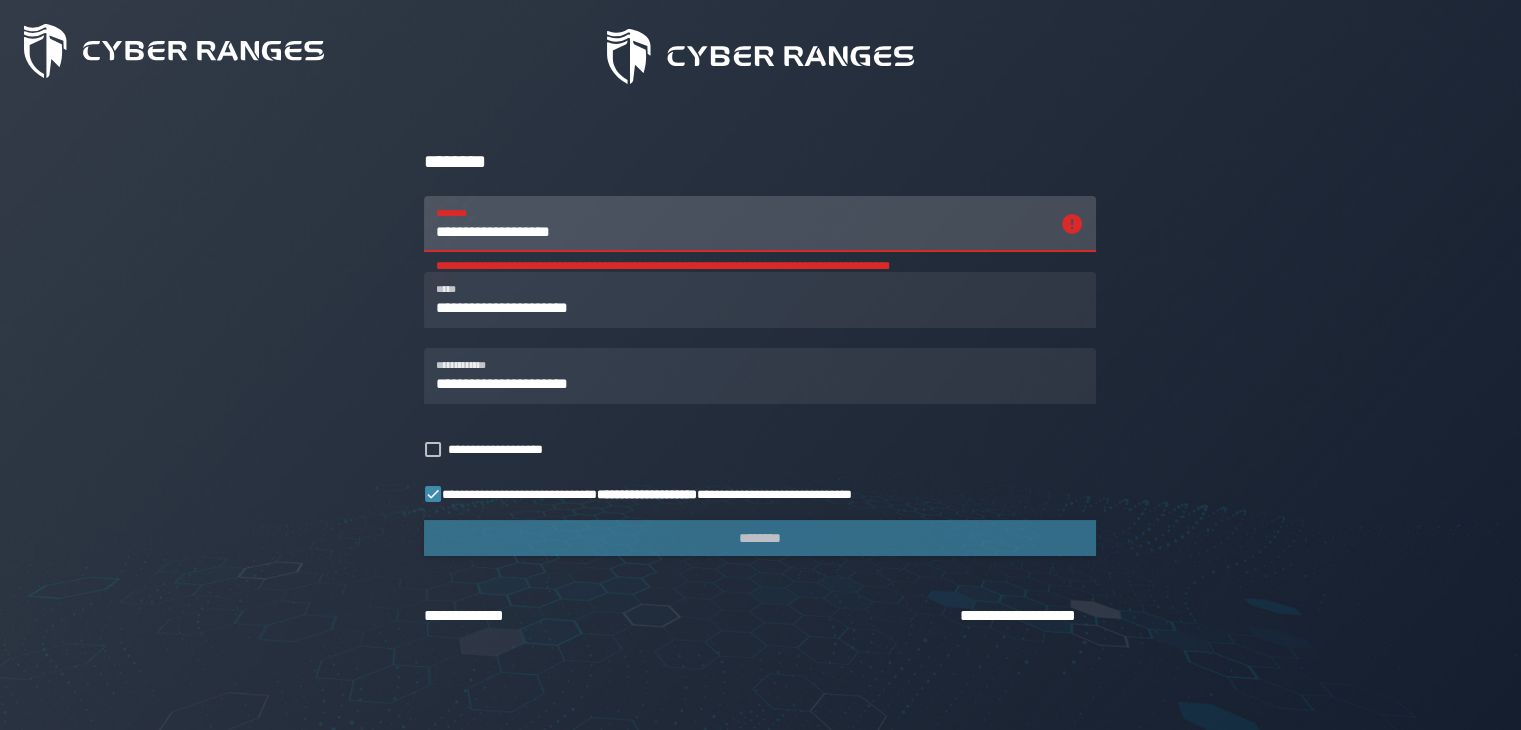drag, startPoint x: 577, startPoint y: 238, endPoint x: 361, endPoint y: 241, distance: 216.02083 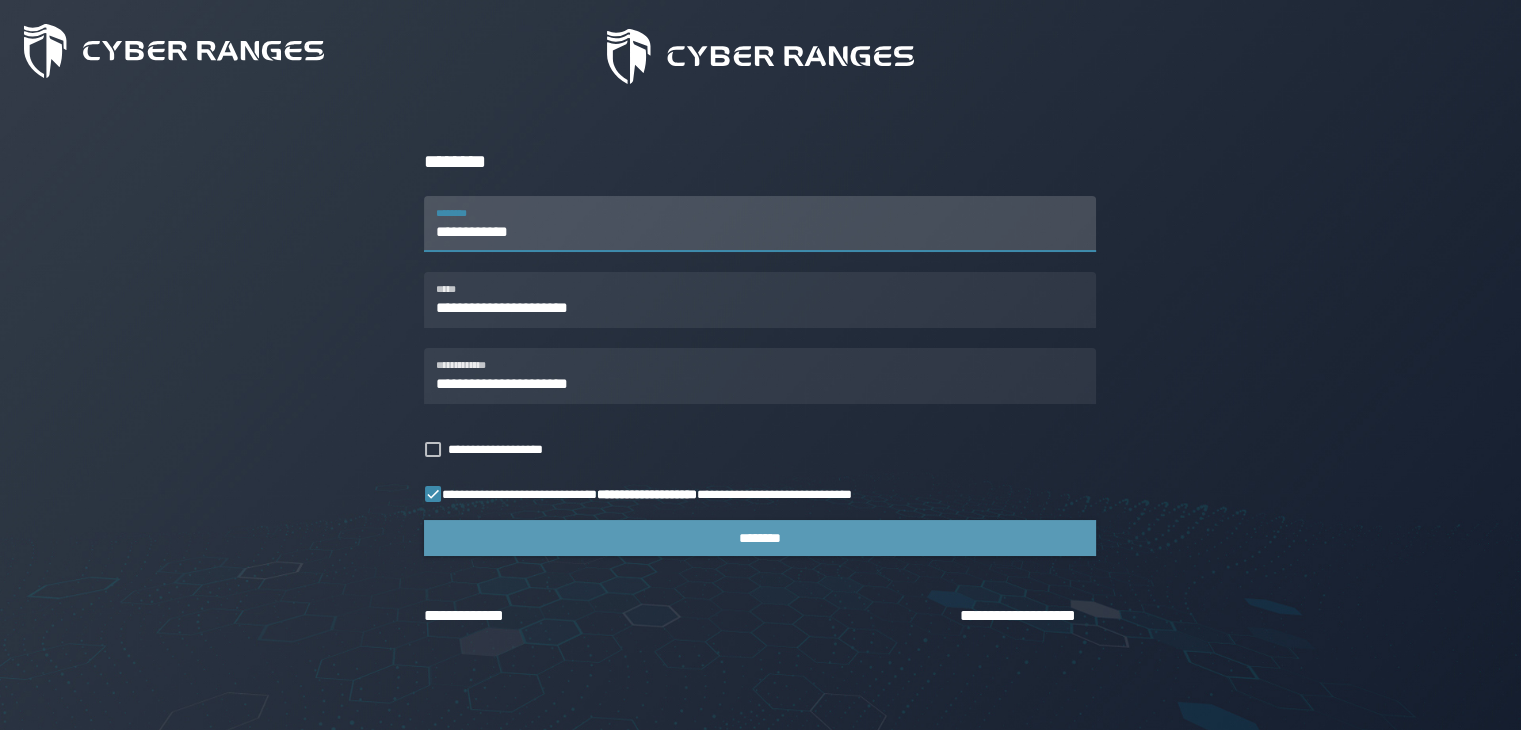 type on "**********" 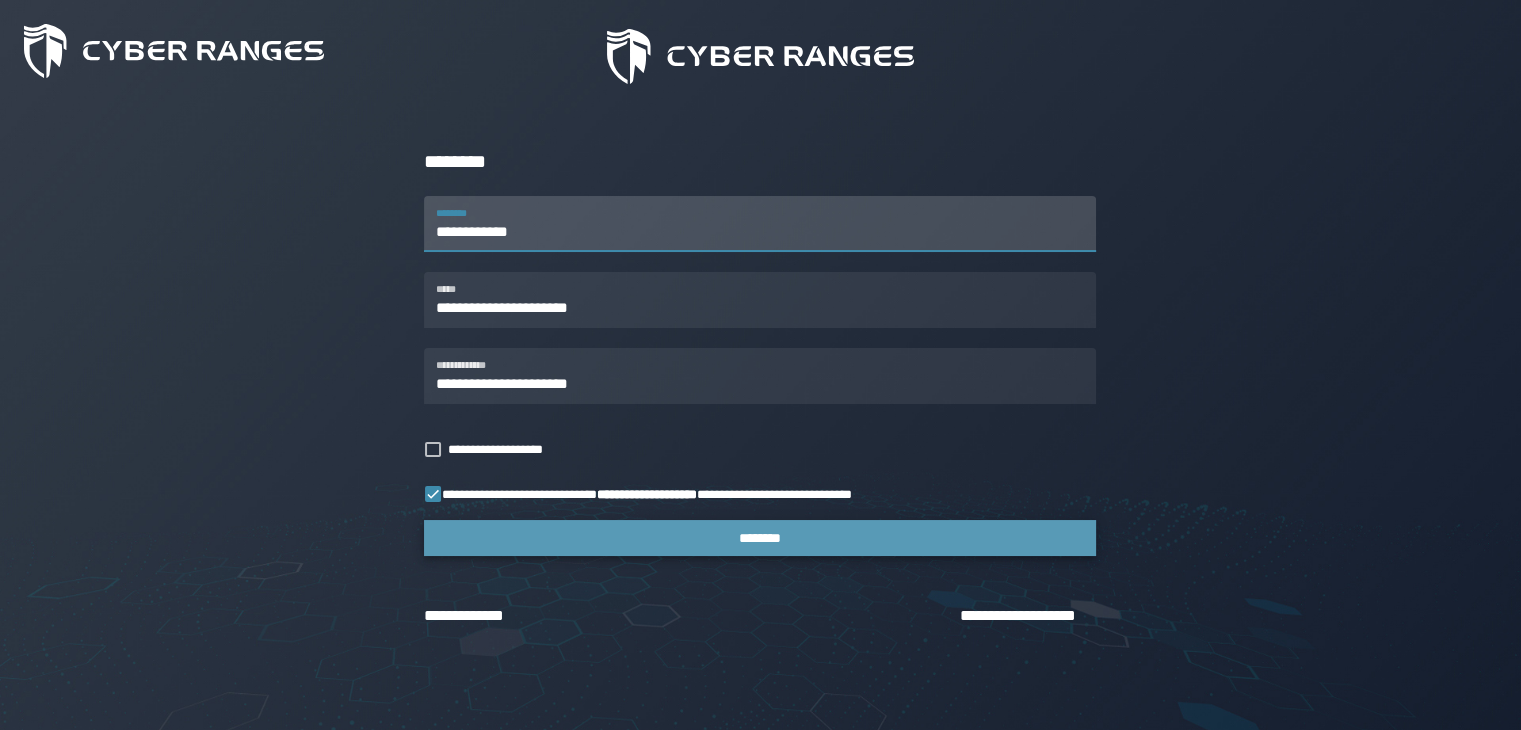 click on "********" at bounding box center (760, 538) 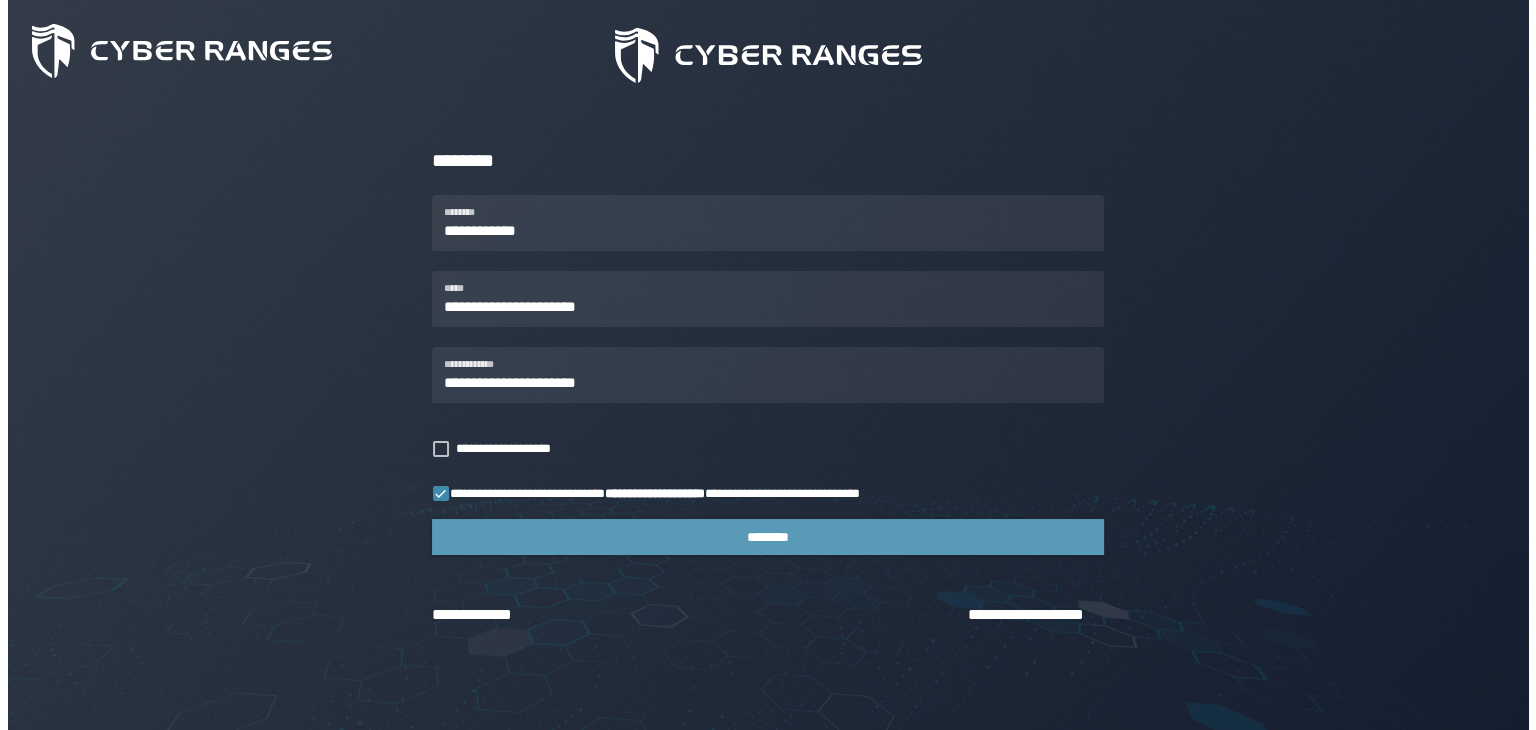 scroll, scrollTop: 0, scrollLeft: 0, axis: both 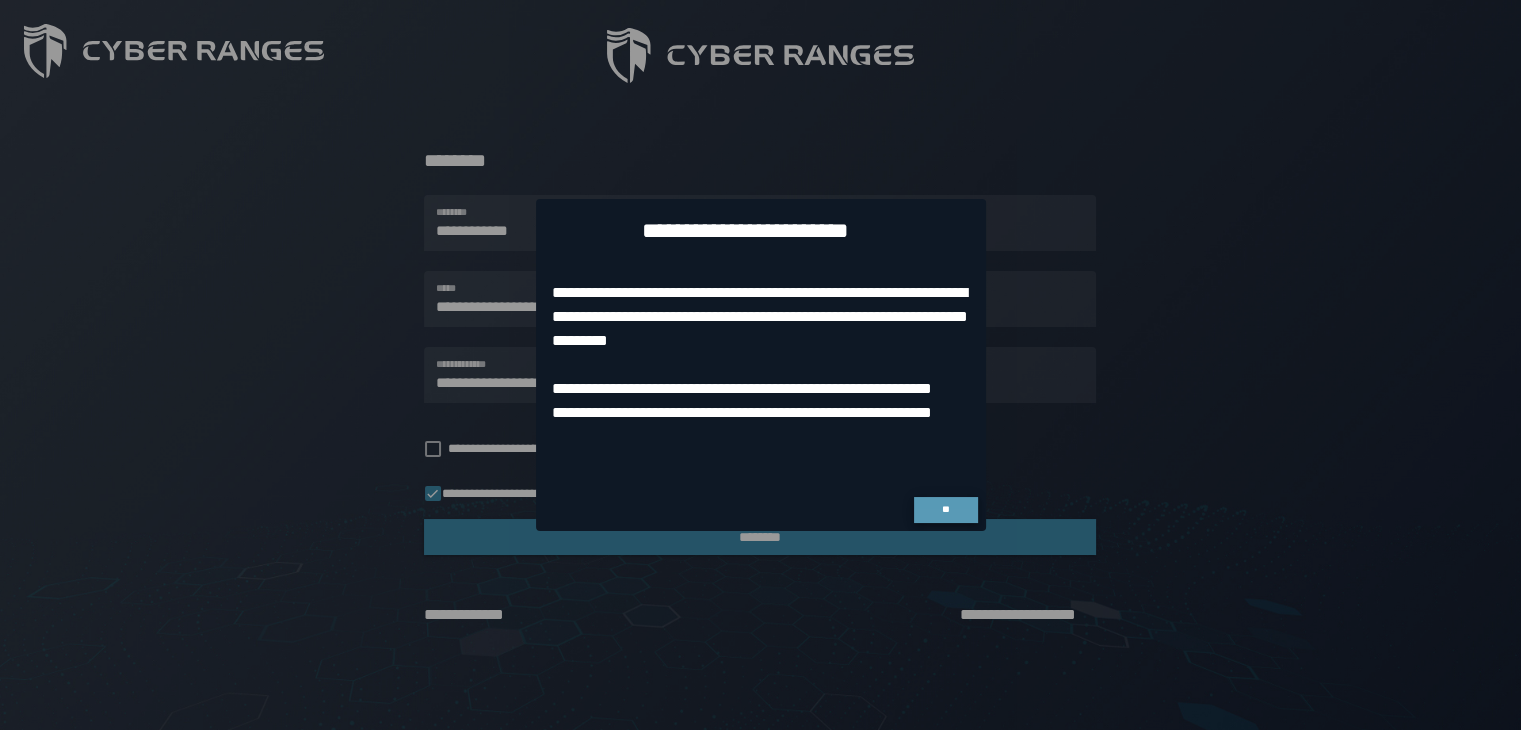click on "**" at bounding box center (945, 509) 